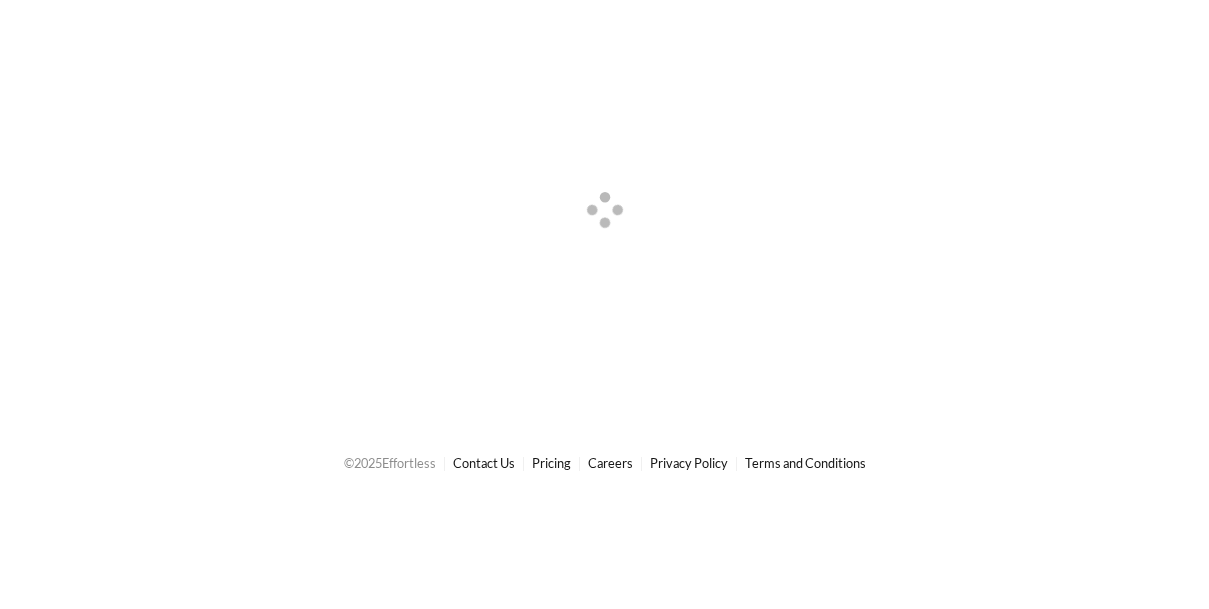 scroll, scrollTop: 0, scrollLeft: 0, axis: both 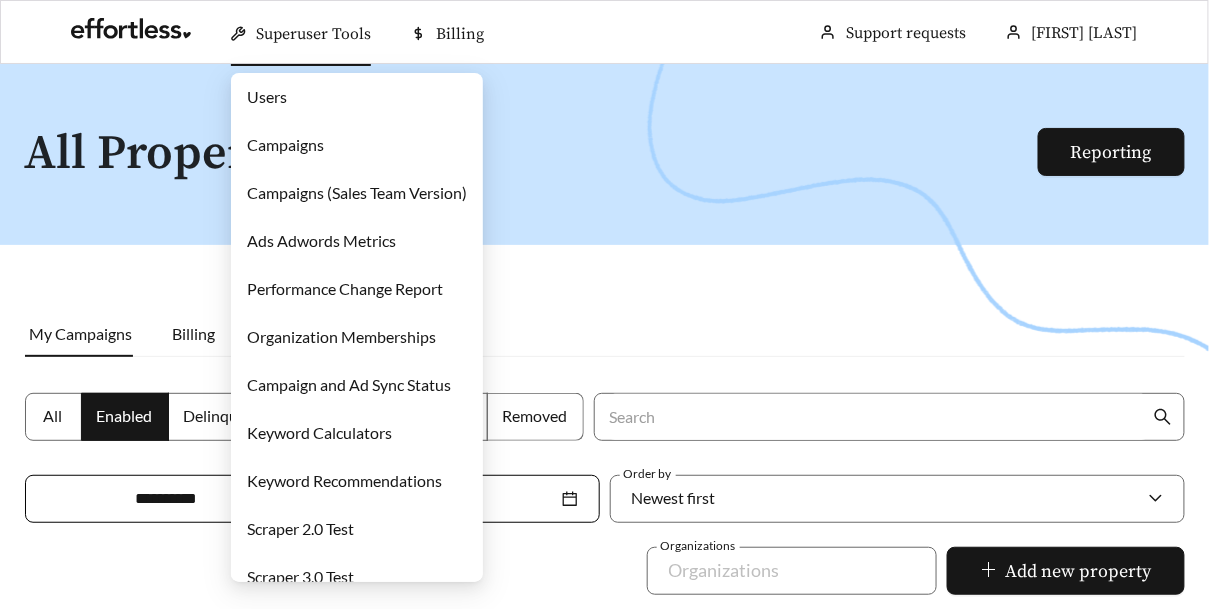 click on "Superuser Tools" at bounding box center [313, 34] 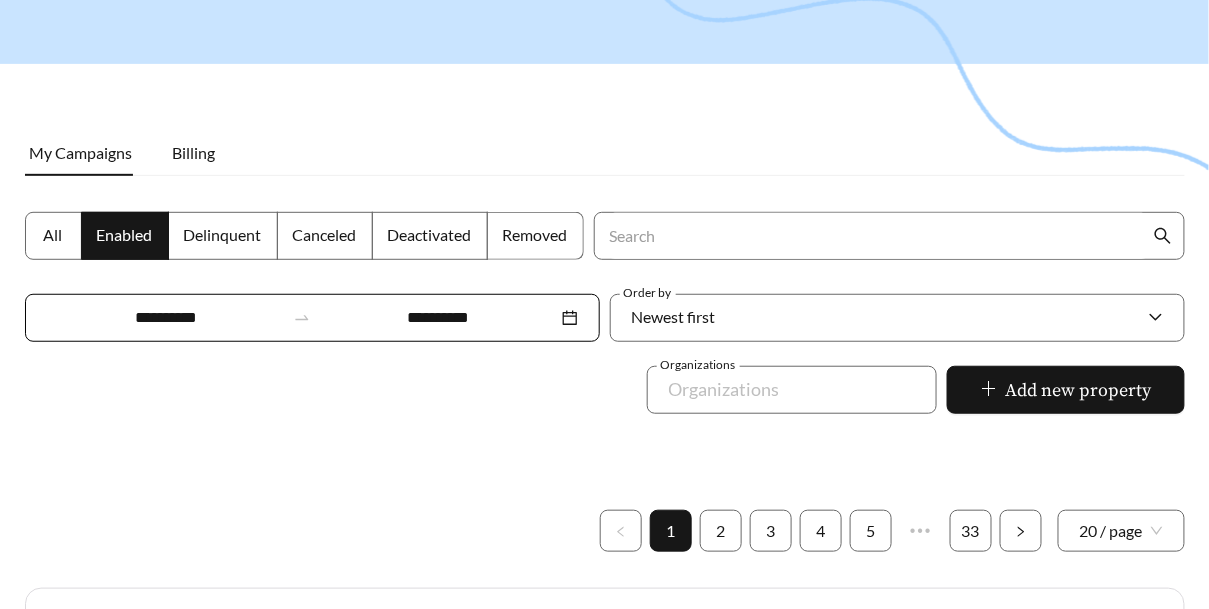 scroll, scrollTop: 0, scrollLeft: 0, axis: both 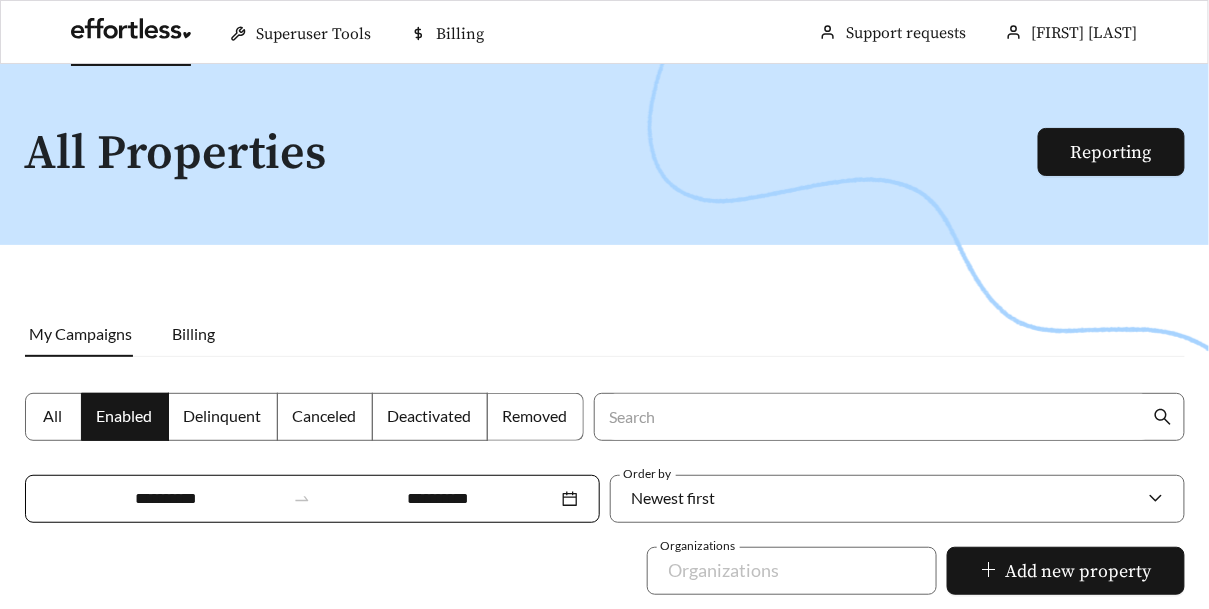 click at bounding box center (131, 34) 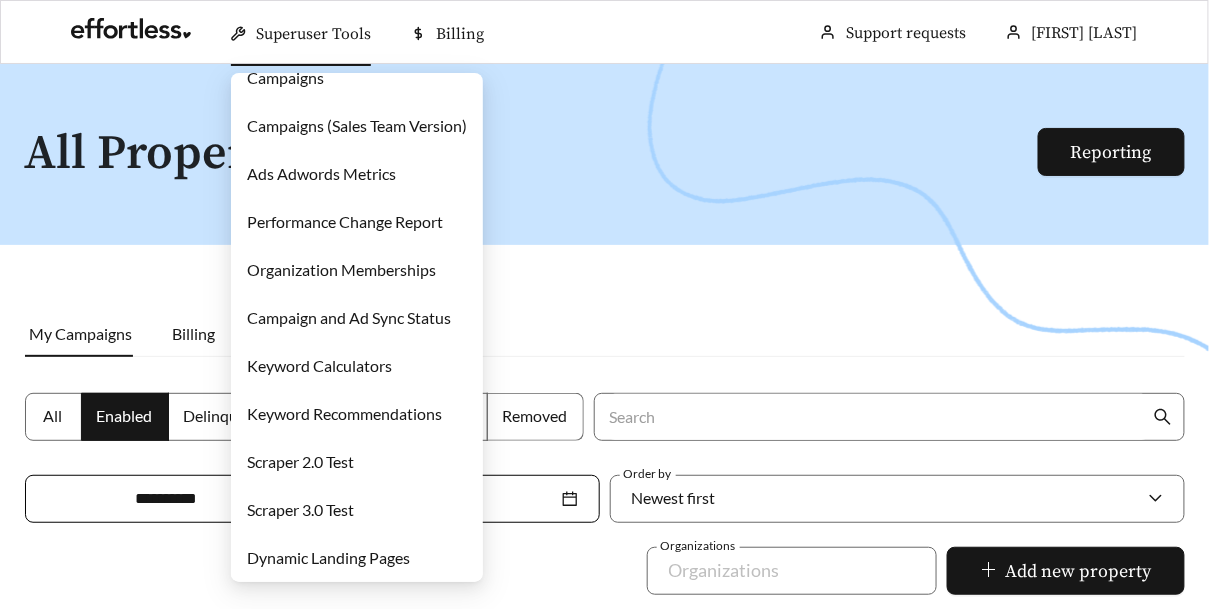 click on "Campaigns" at bounding box center (285, 77) 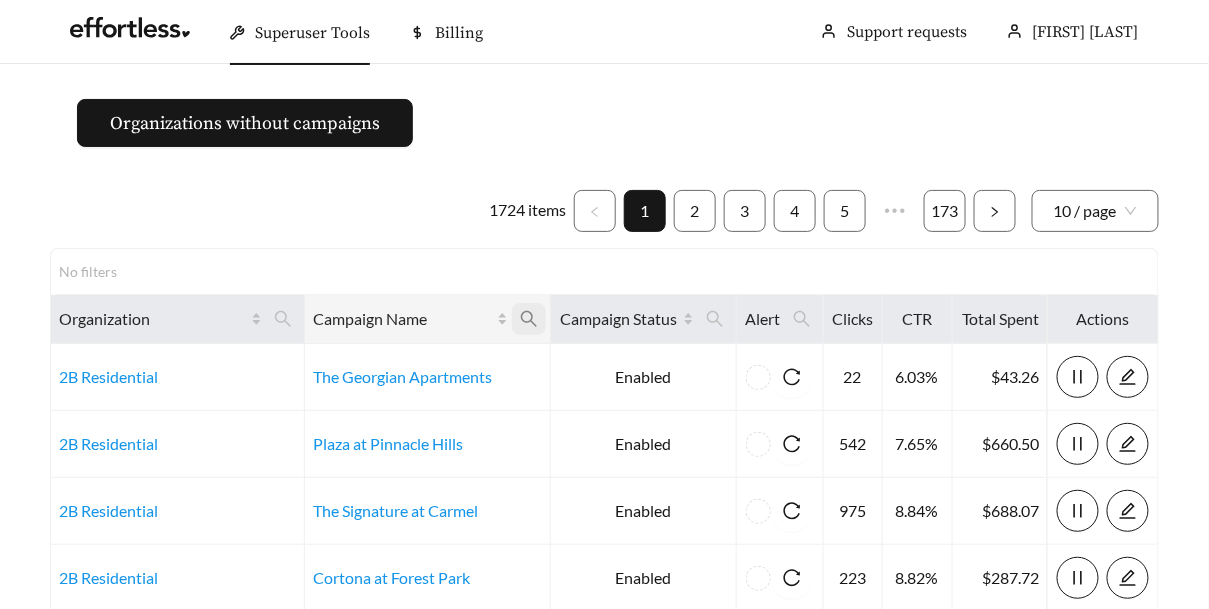 click at bounding box center [529, 319] 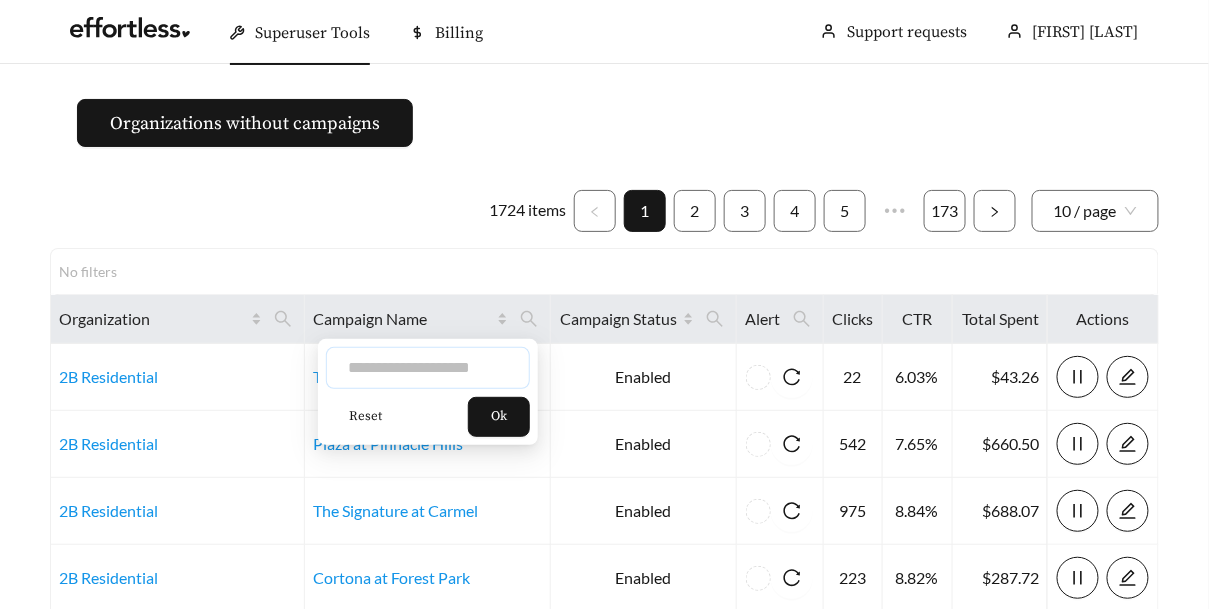 click at bounding box center [428, 368] 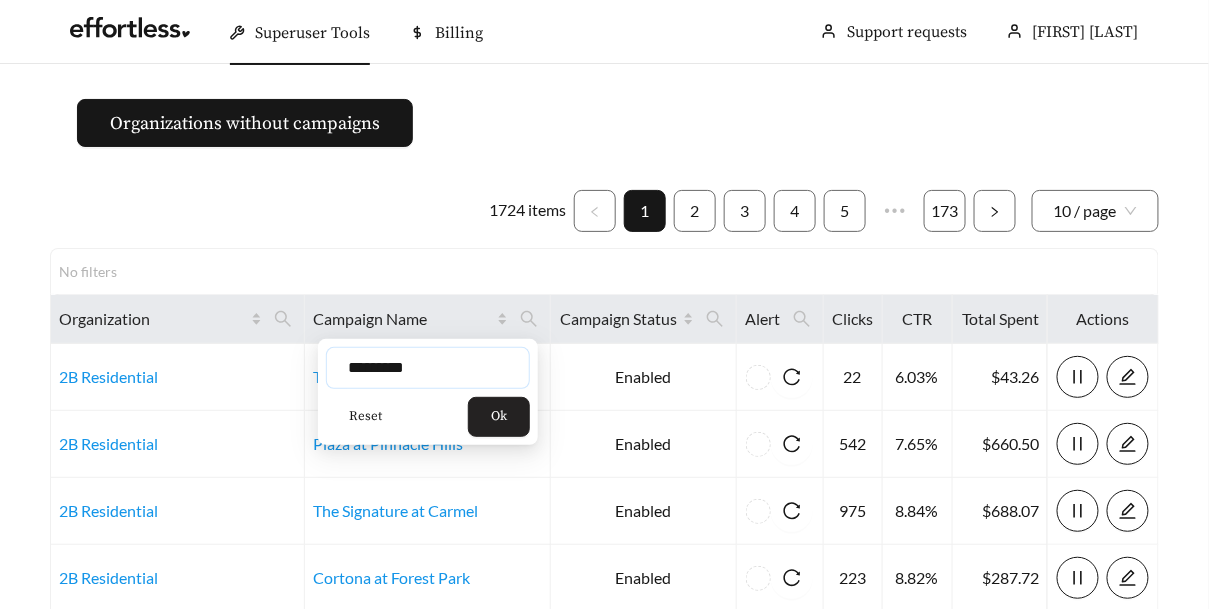 type on "*********" 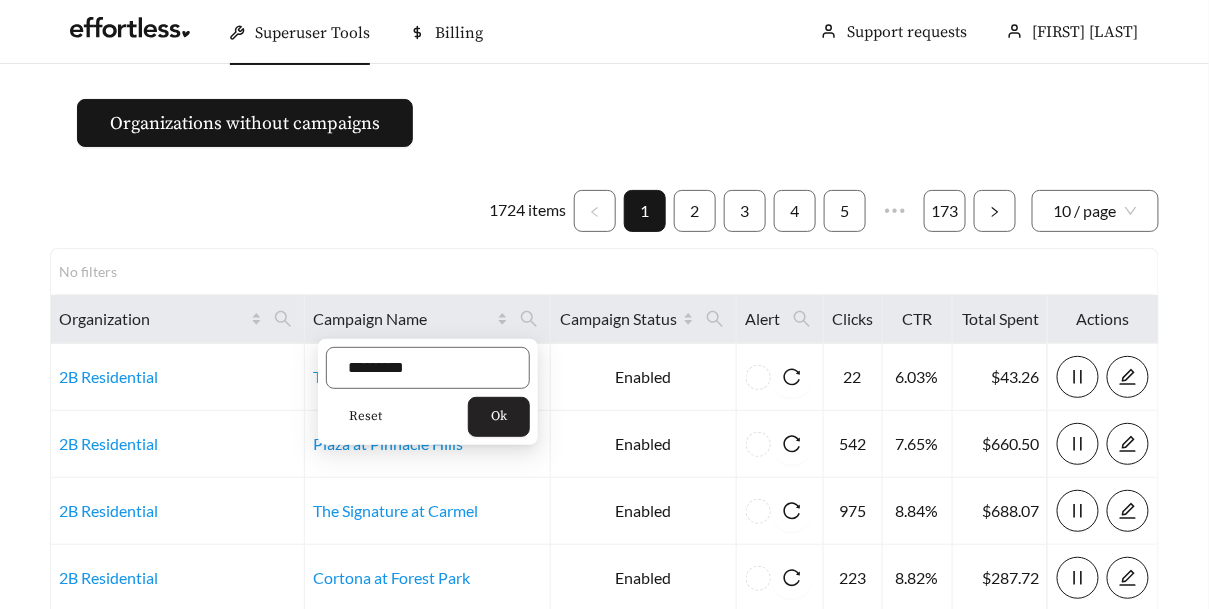 click on "Ok" at bounding box center (499, 417) 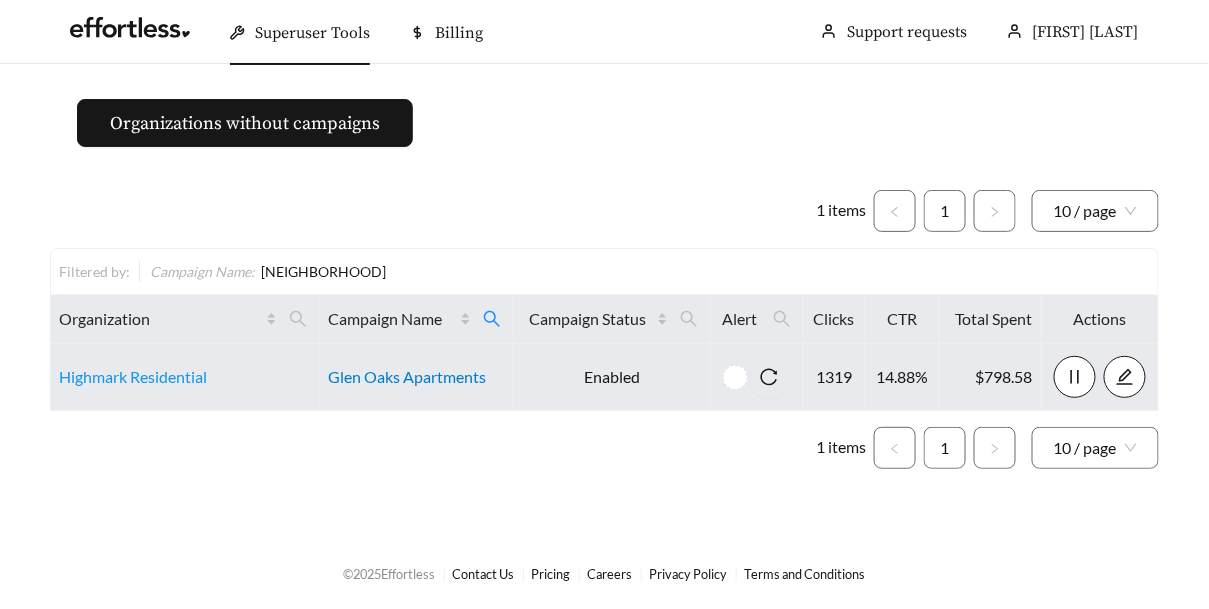 click on "Glen Oaks Apartments" at bounding box center [407, 376] 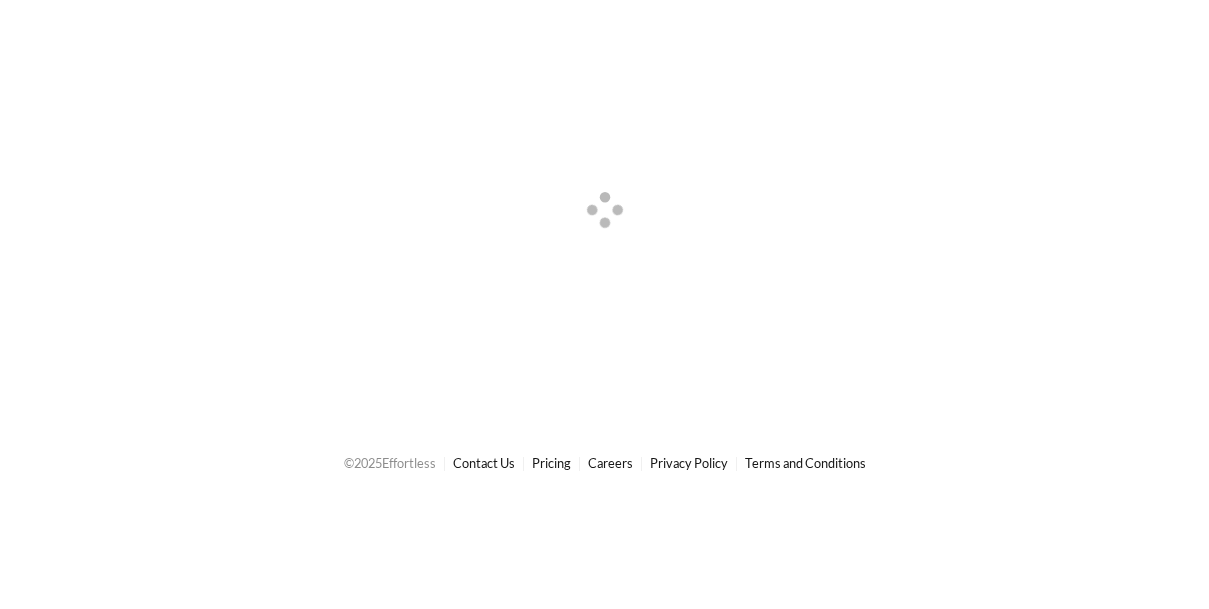 scroll, scrollTop: 0, scrollLeft: 0, axis: both 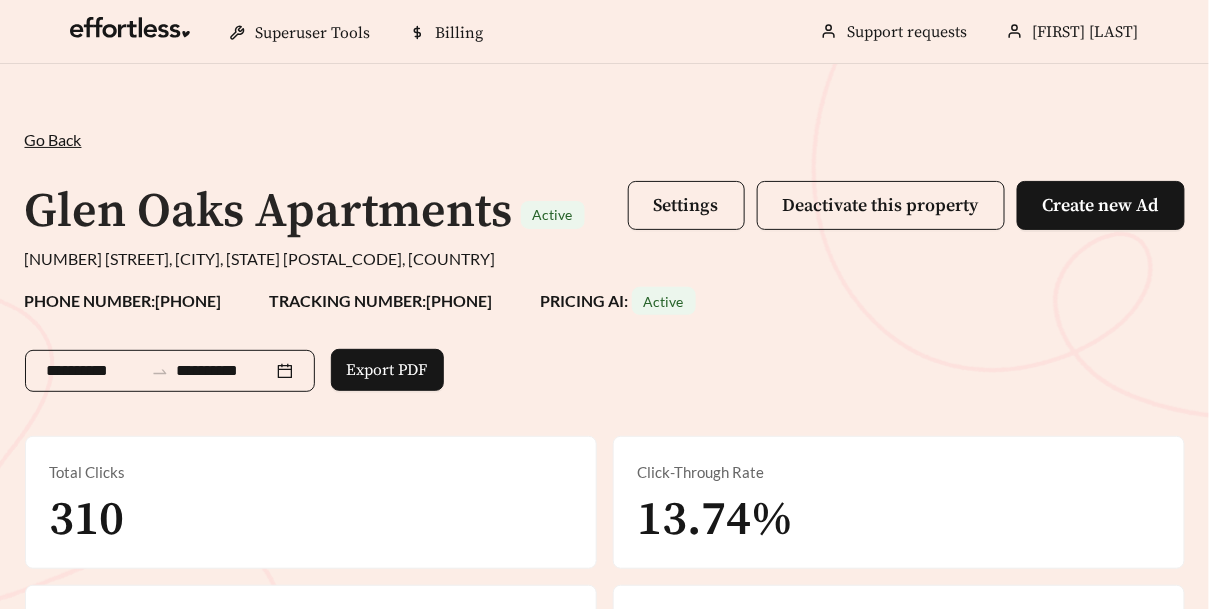 click on "**********" at bounding box center (225, 371) 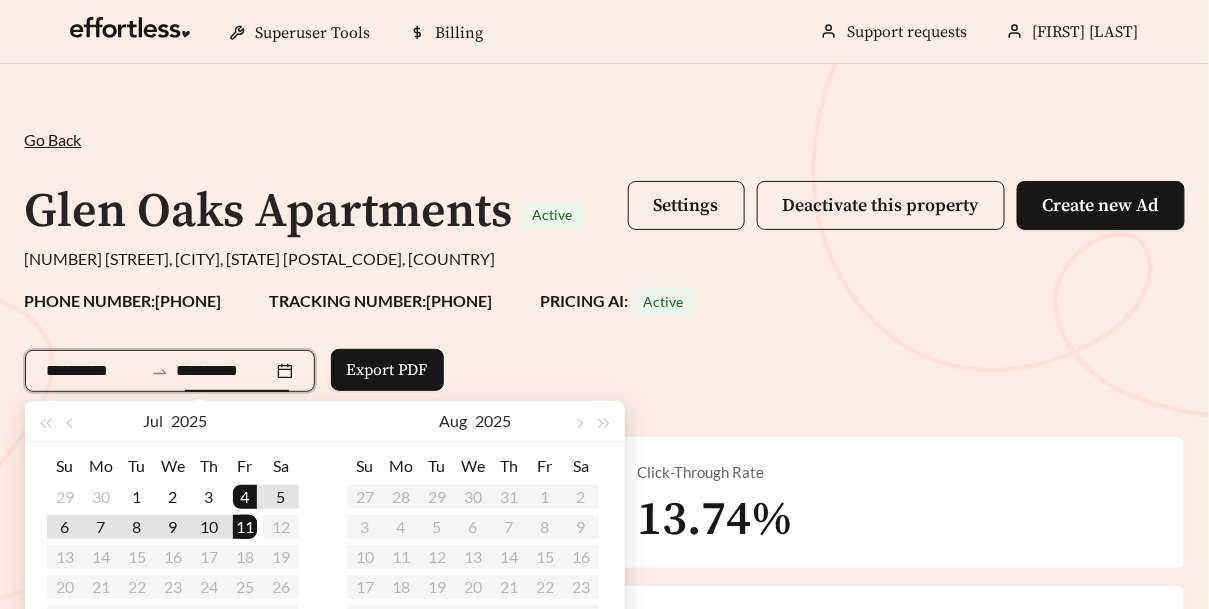 click on "**********" at bounding box center [605, 367] 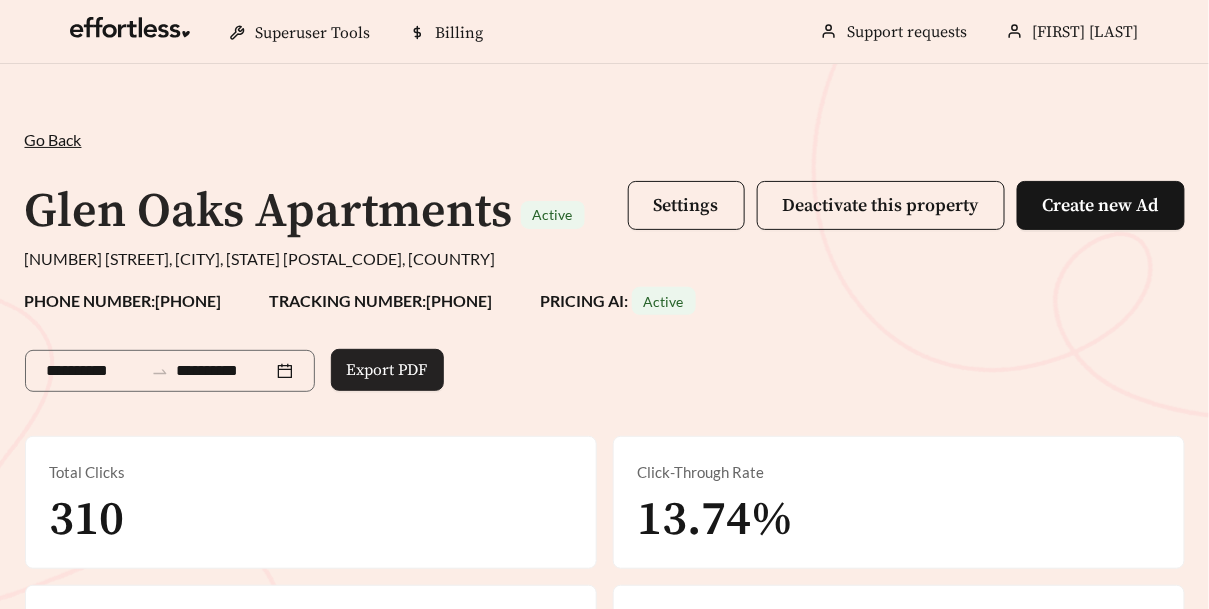 click on "Export PDF" at bounding box center (387, 370) 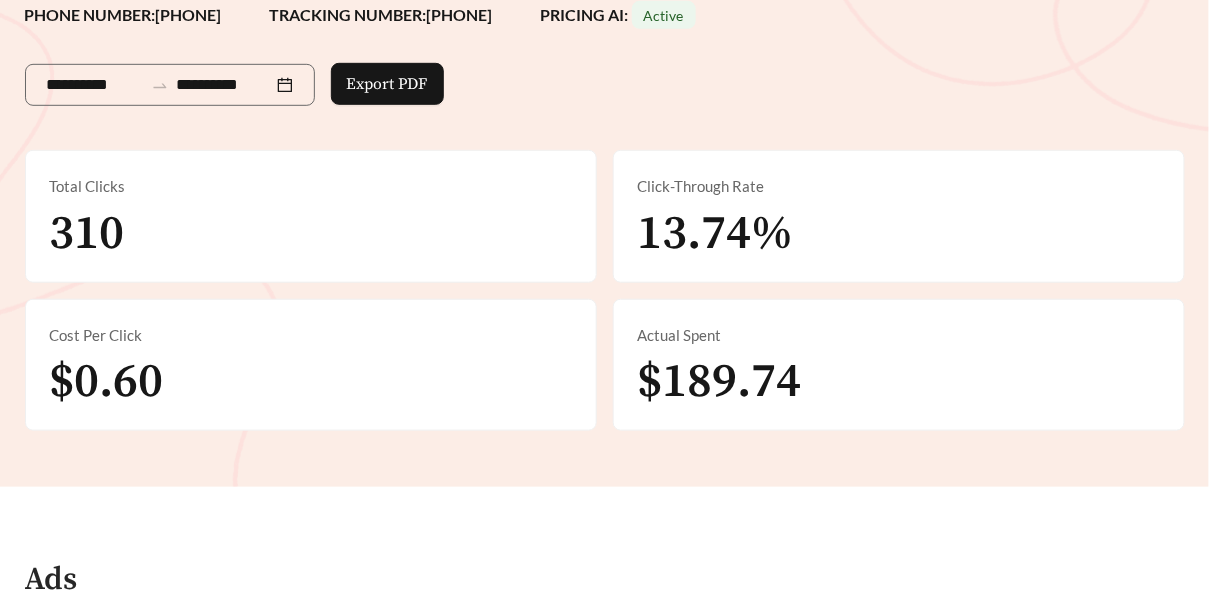 scroll, scrollTop: 0, scrollLeft: 0, axis: both 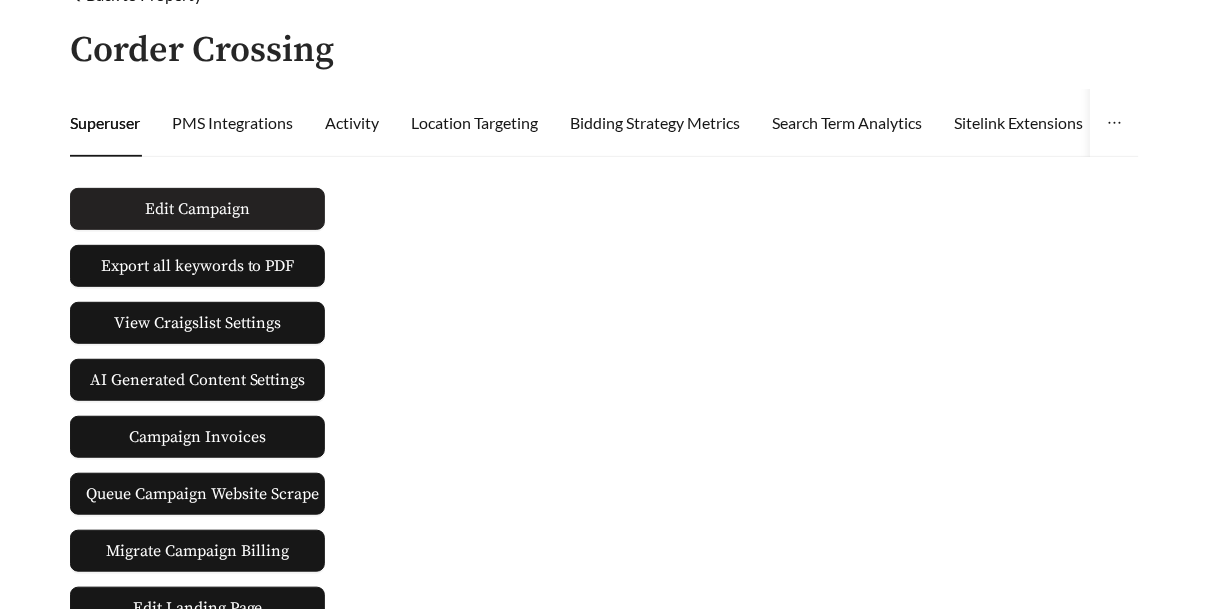 click on "Edit Campaign" at bounding box center (197, 209) 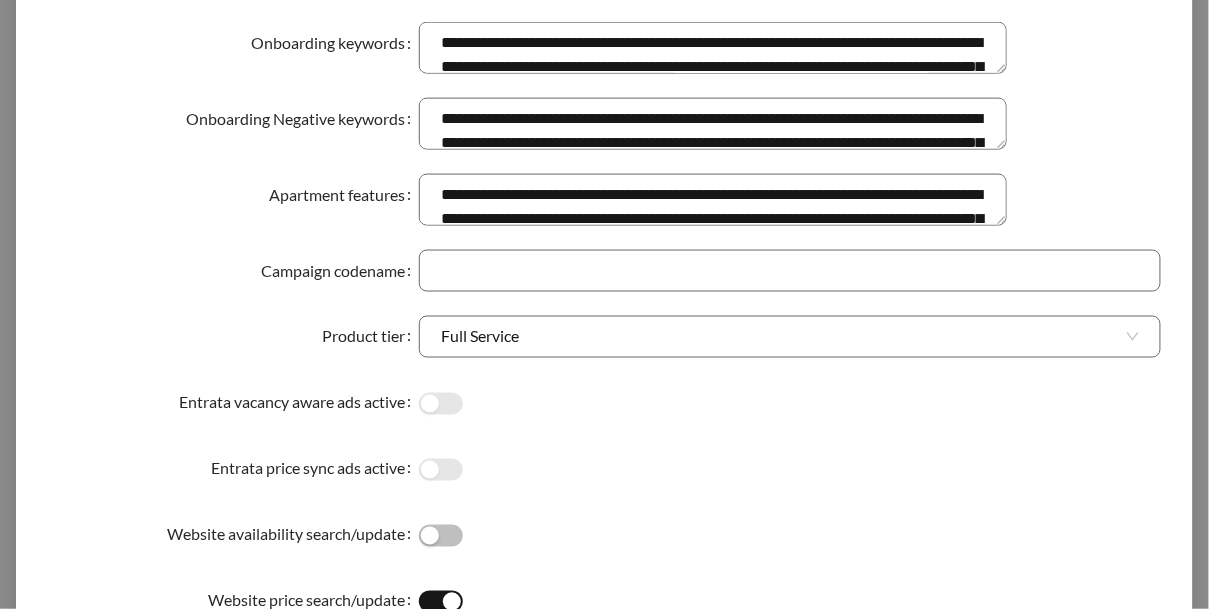 scroll, scrollTop: 671, scrollLeft: 0, axis: vertical 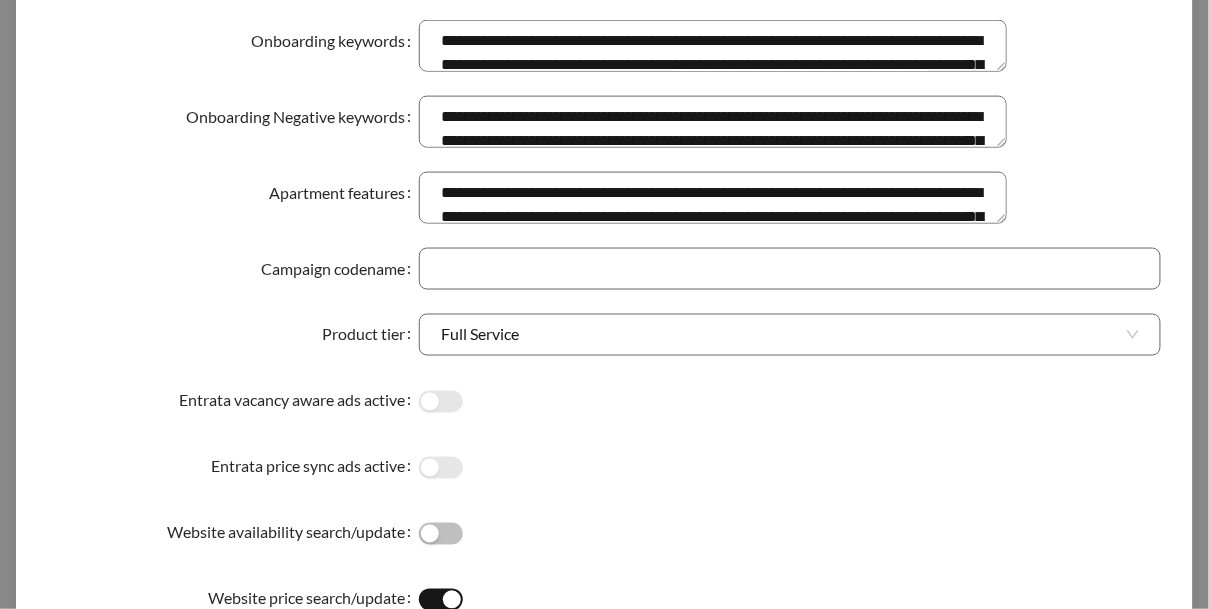 click on "Onboarding Negative keywords" at bounding box center [233, 122] 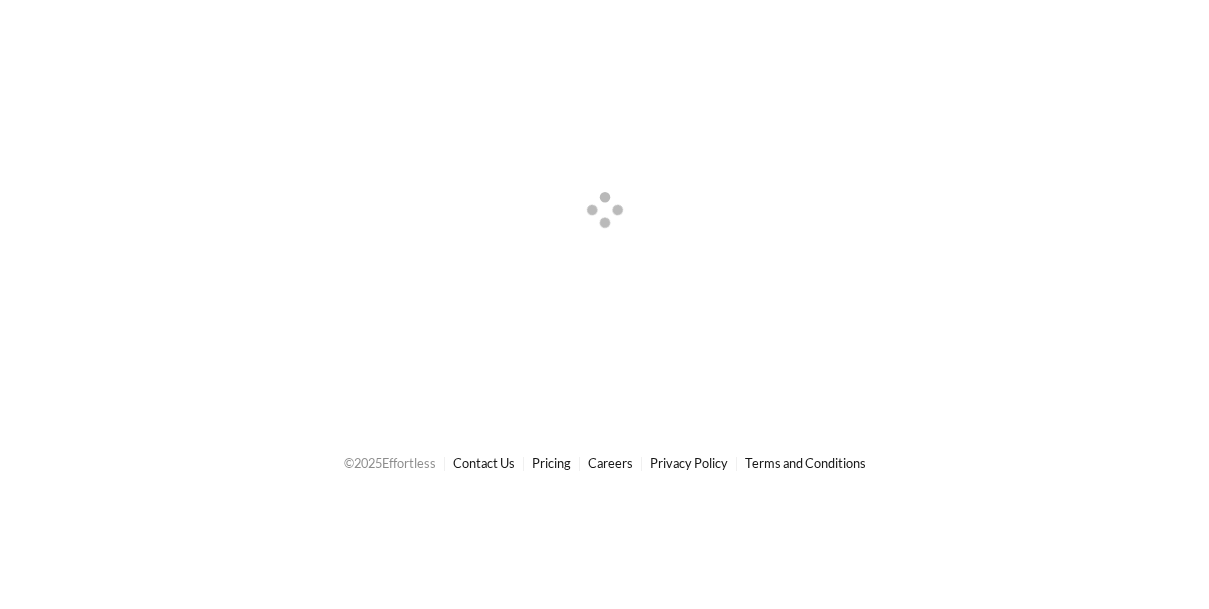 scroll, scrollTop: 0, scrollLeft: 0, axis: both 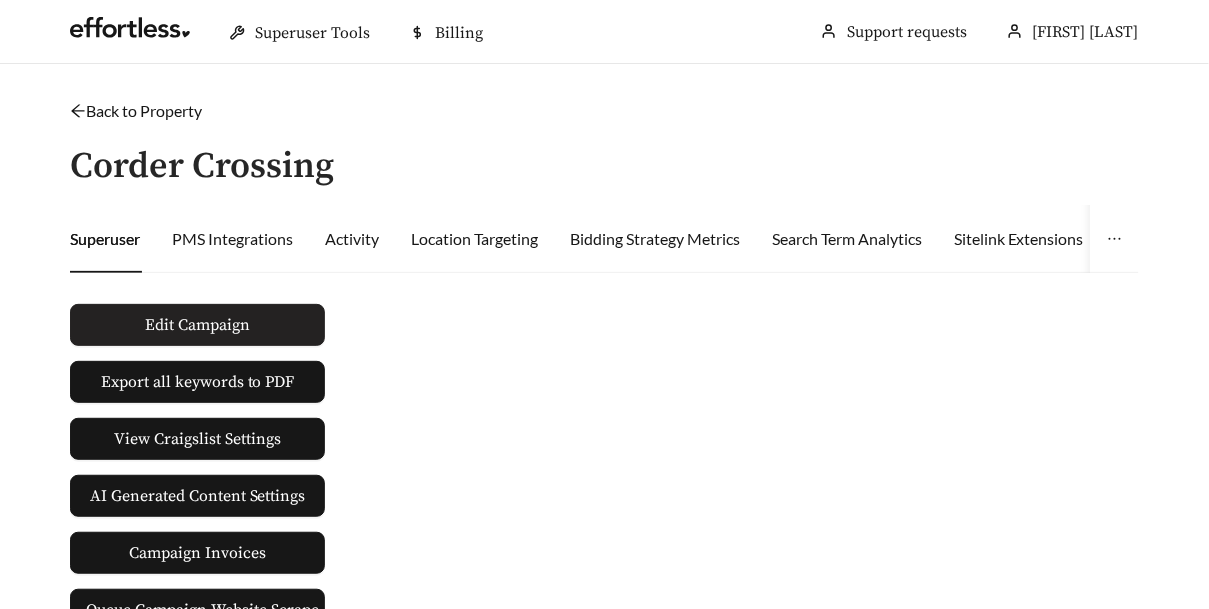 click on "Edit Campaign" at bounding box center (197, 325) 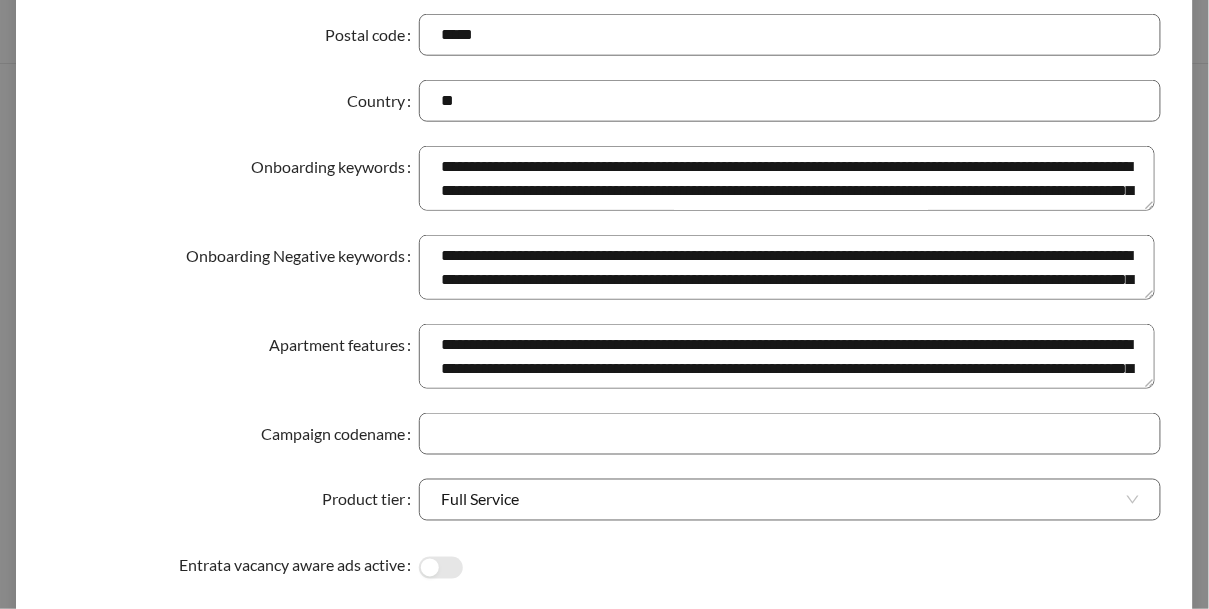 scroll, scrollTop: 549, scrollLeft: 0, axis: vertical 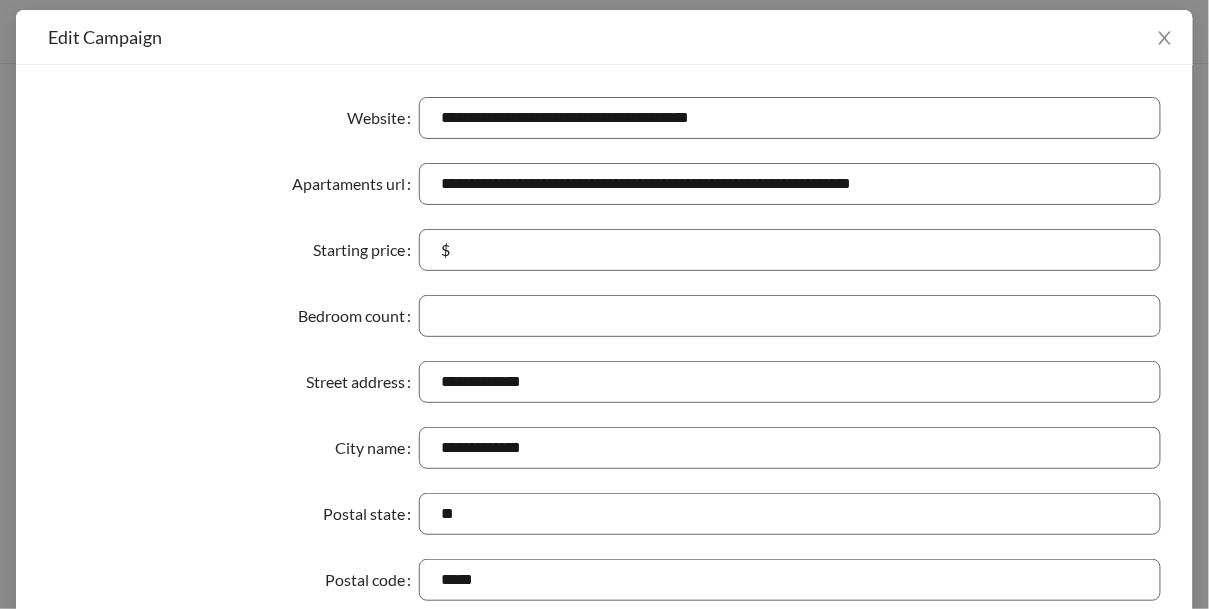 click on "Website" at bounding box center (233, 118) 